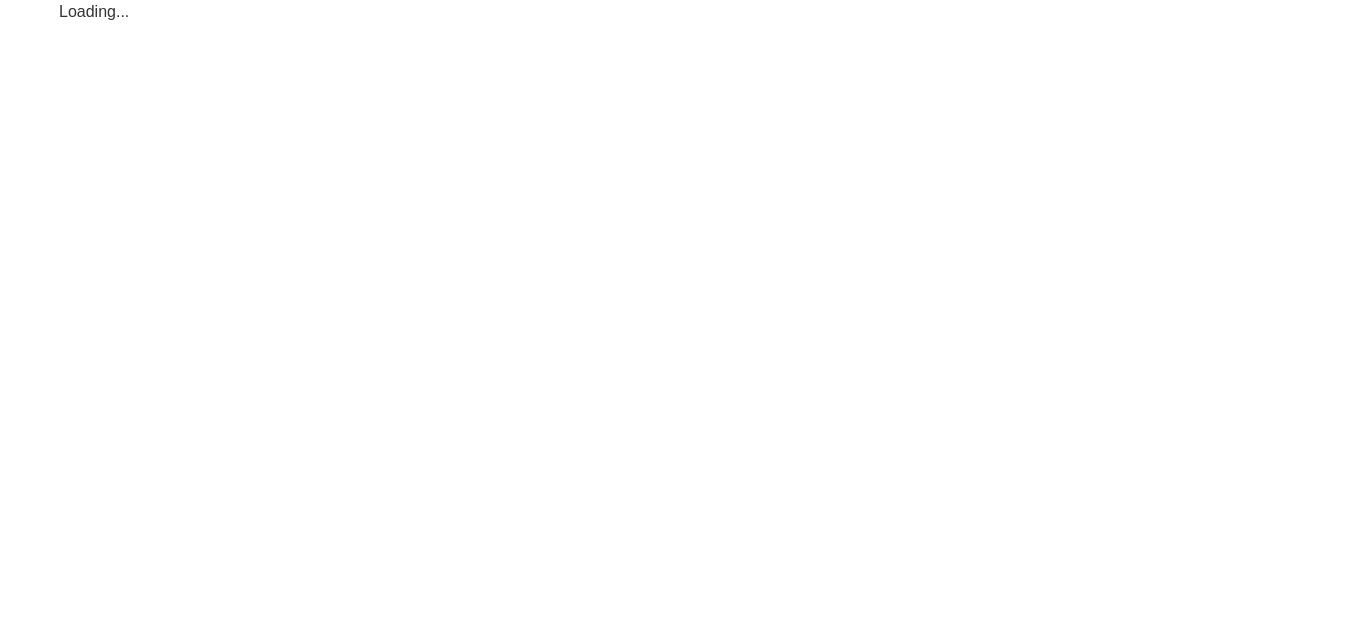 scroll, scrollTop: 0, scrollLeft: 0, axis: both 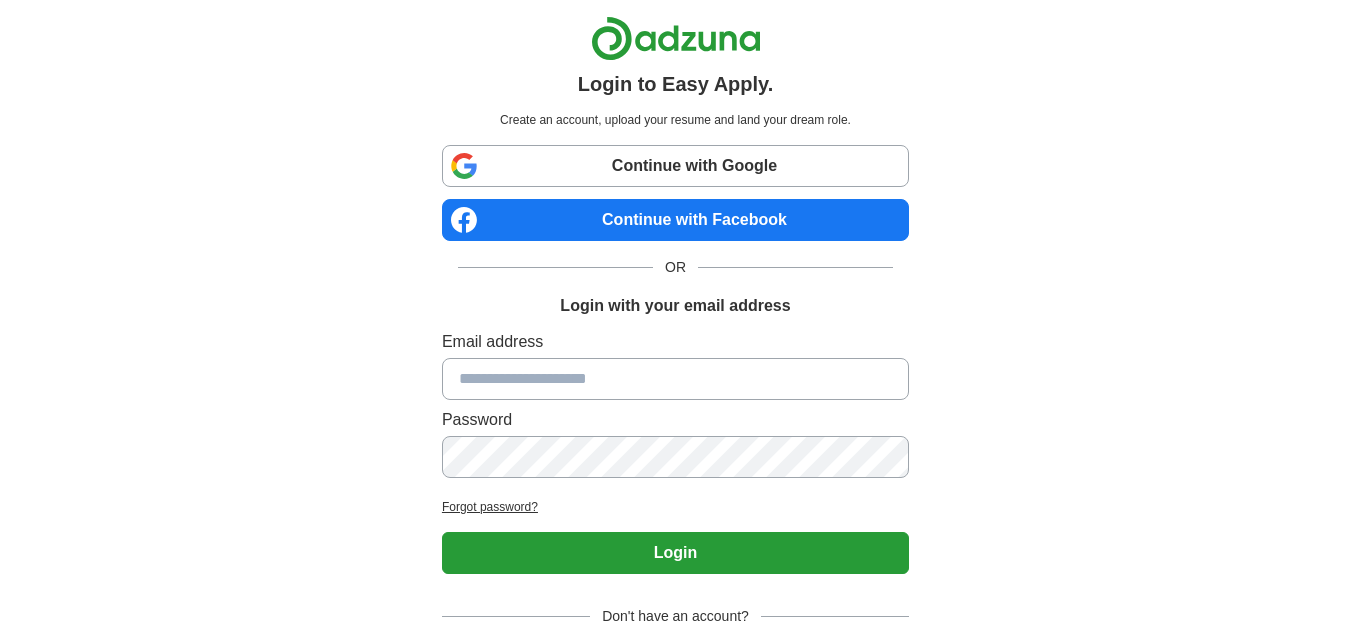type on "**********" 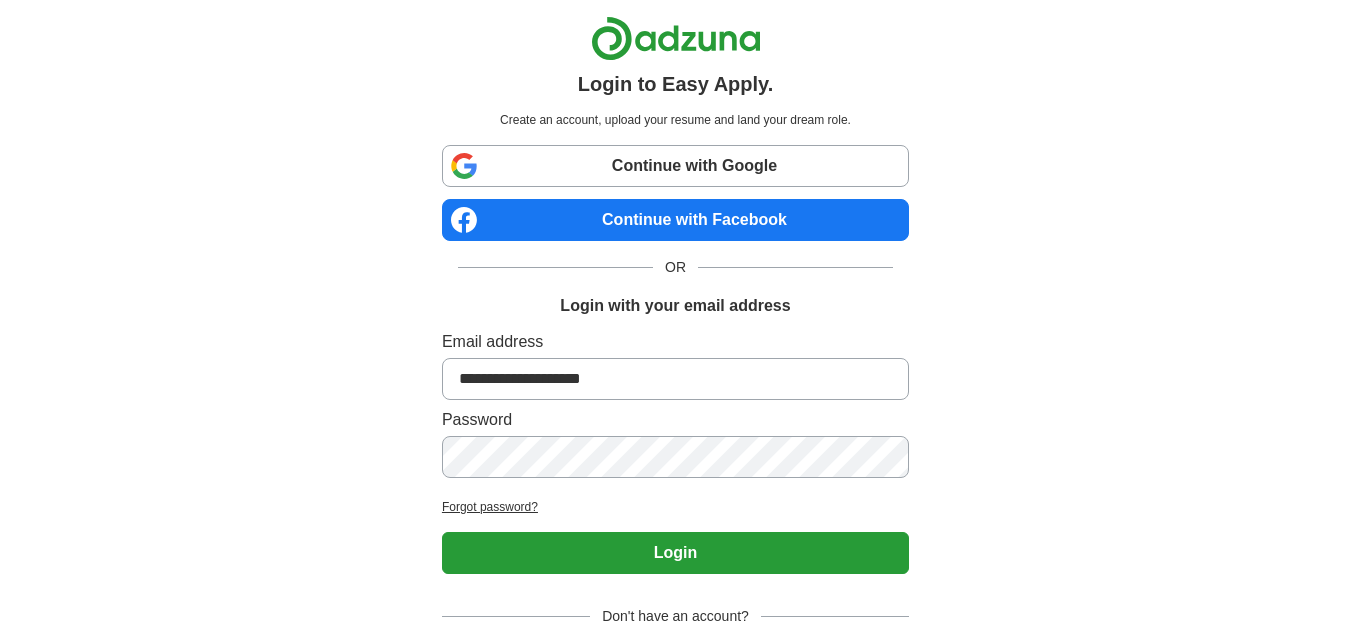 click on "Continue with Google" at bounding box center (675, 166) 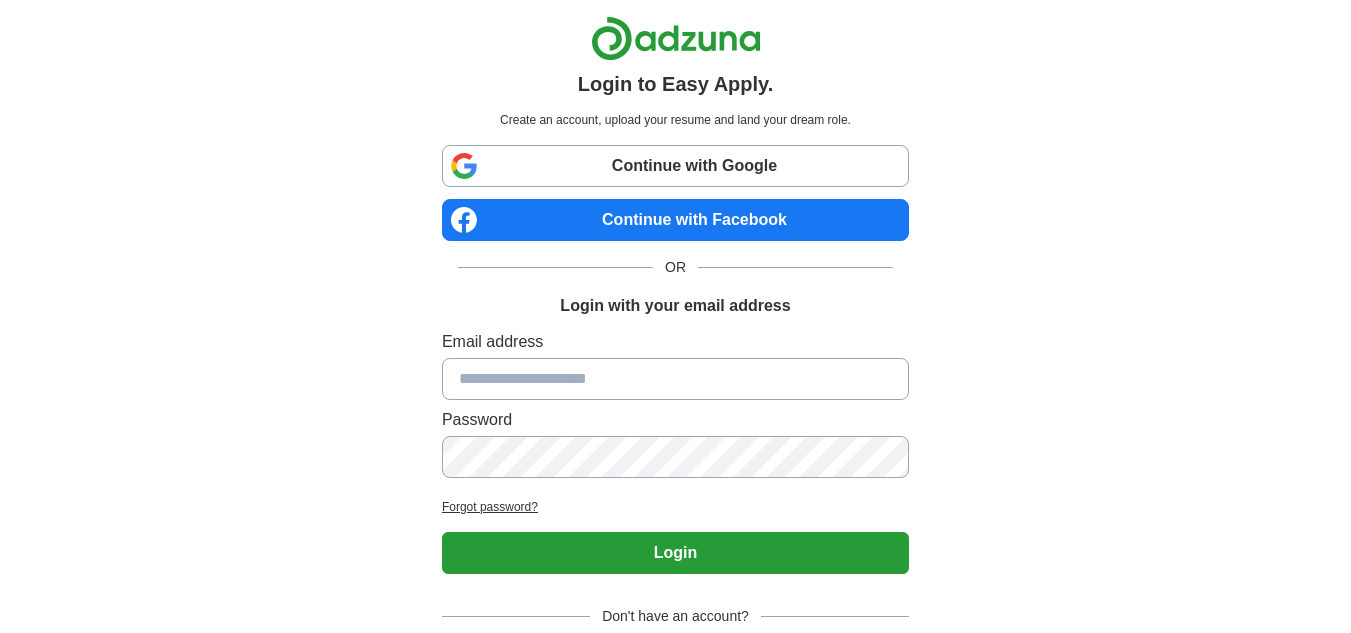 scroll, scrollTop: 0, scrollLeft: 0, axis: both 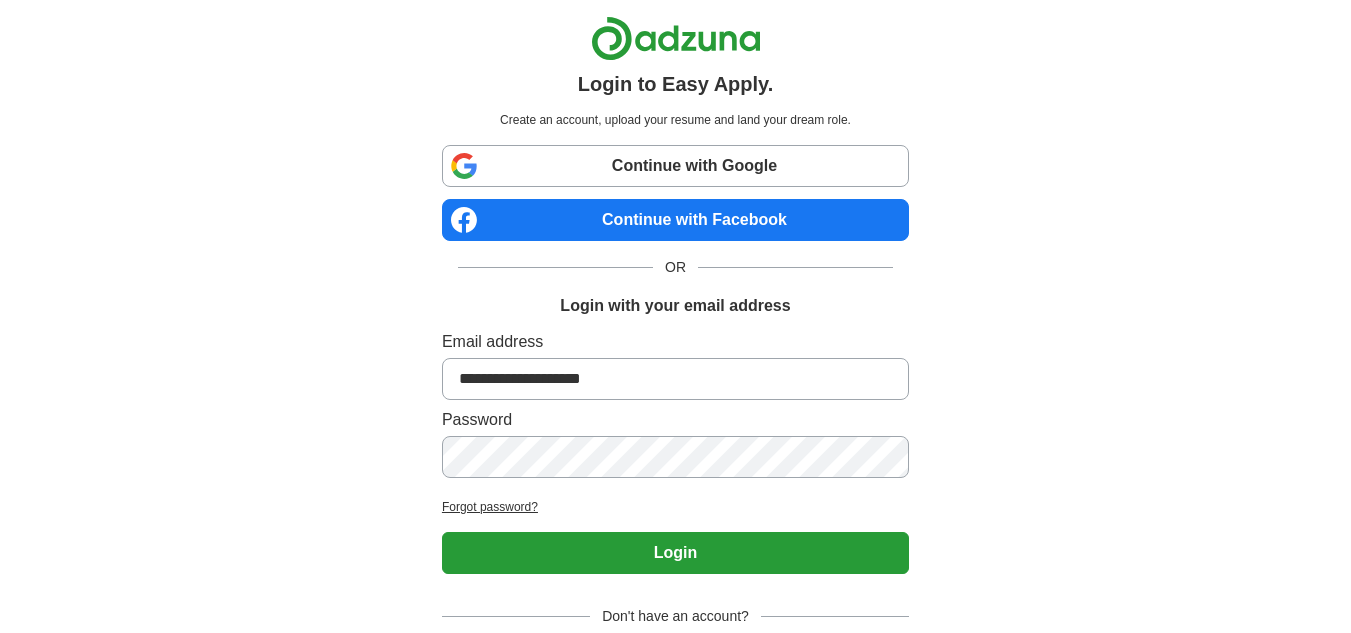 click on "Login" at bounding box center [675, 553] 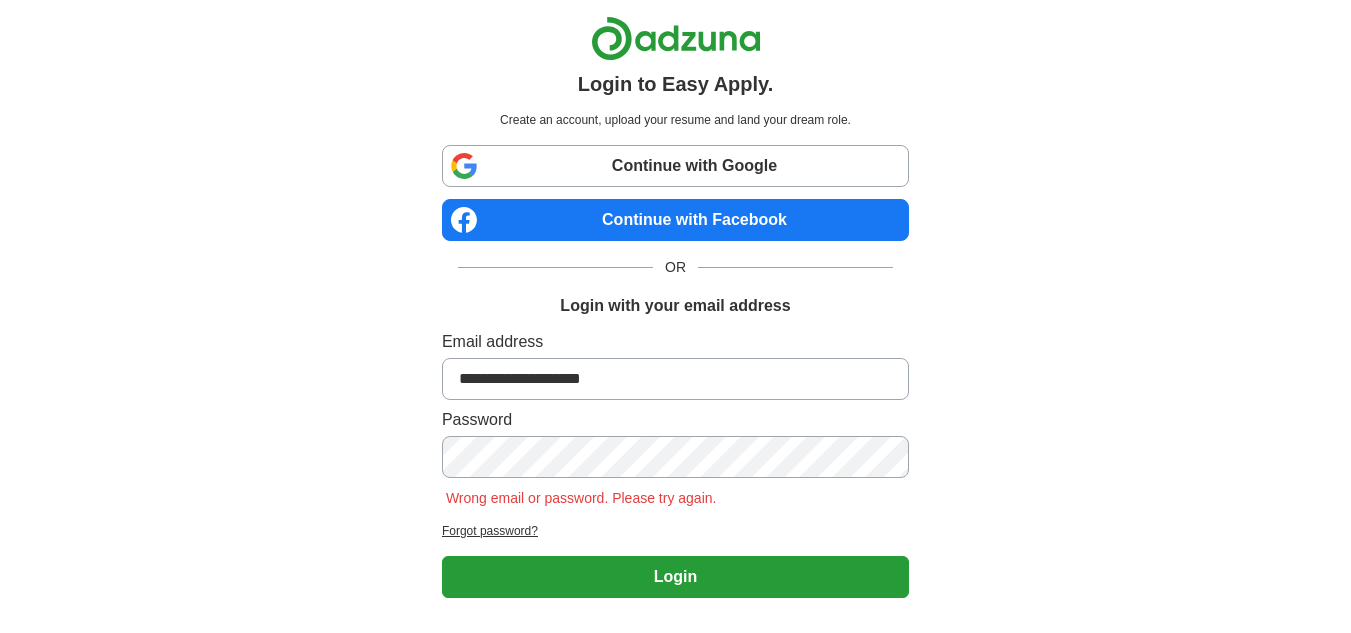 click on "Login" at bounding box center (675, 577) 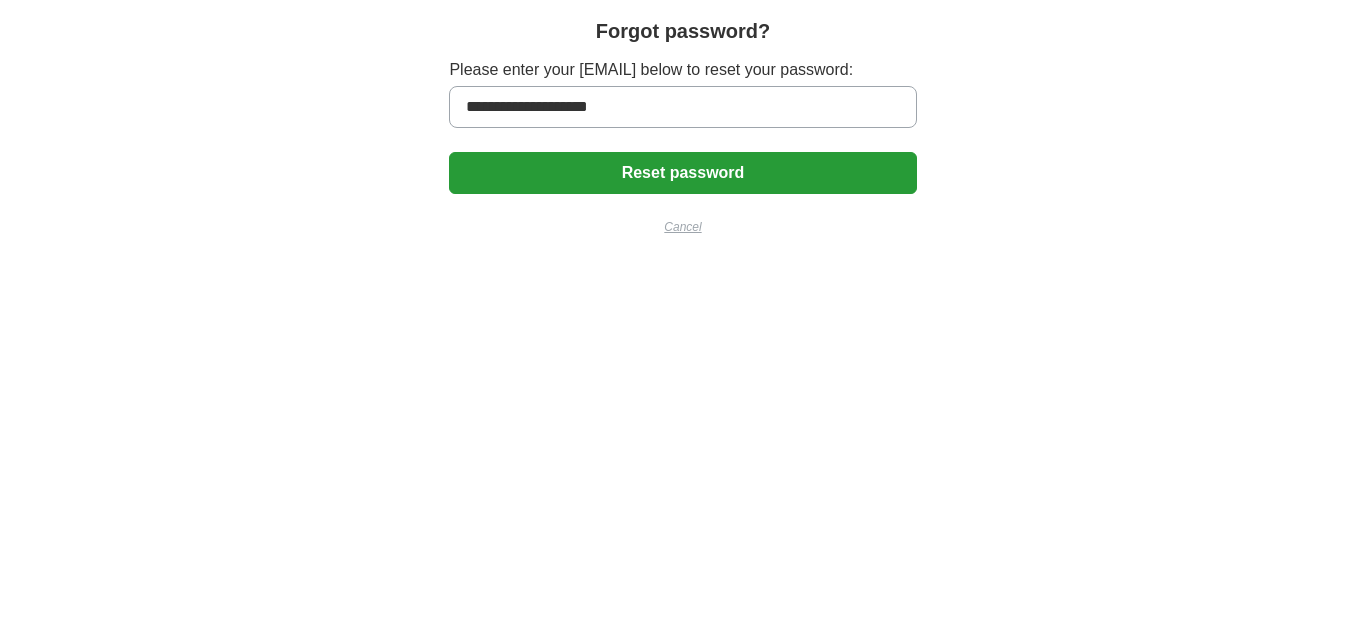 click on "Reset password" at bounding box center (682, 173) 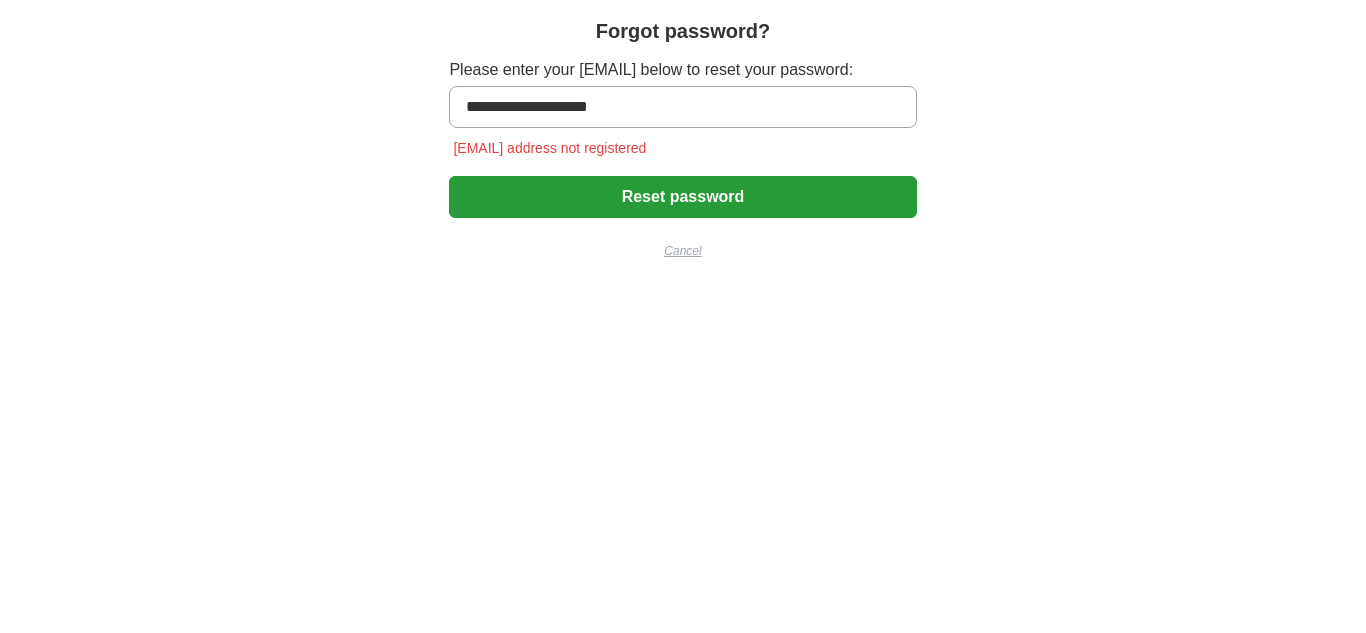 click on "Cancel" at bounding box center [682, 251] 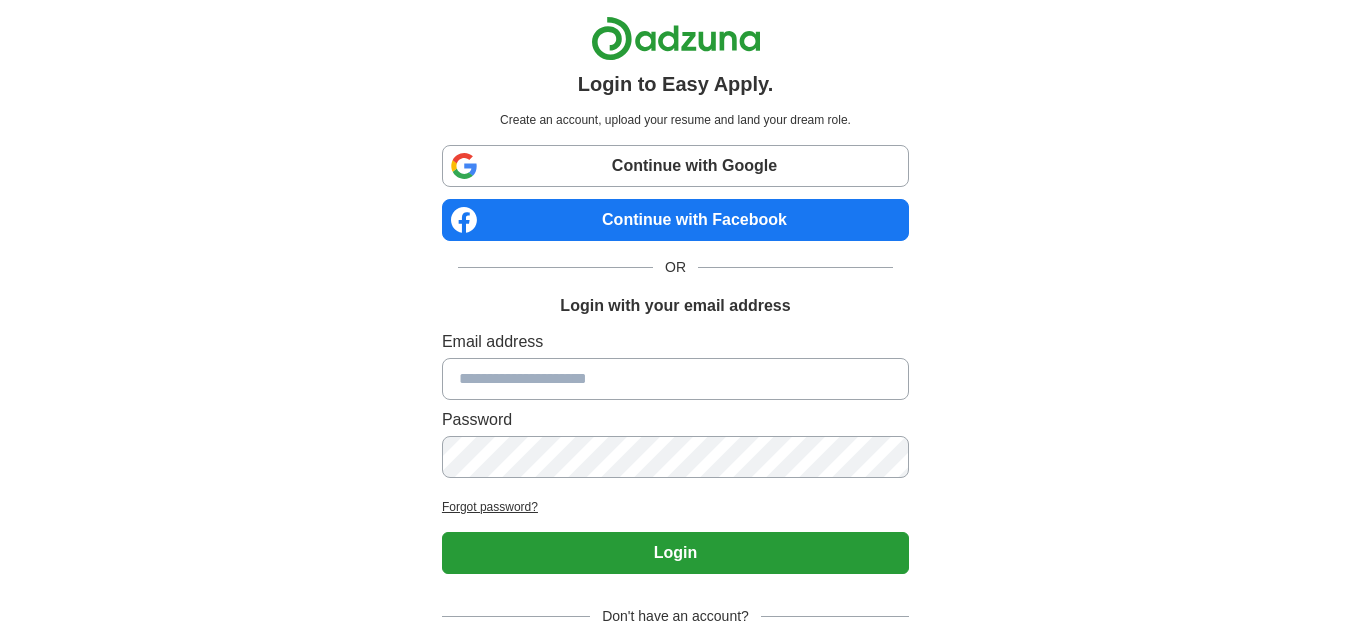 type on "**********" 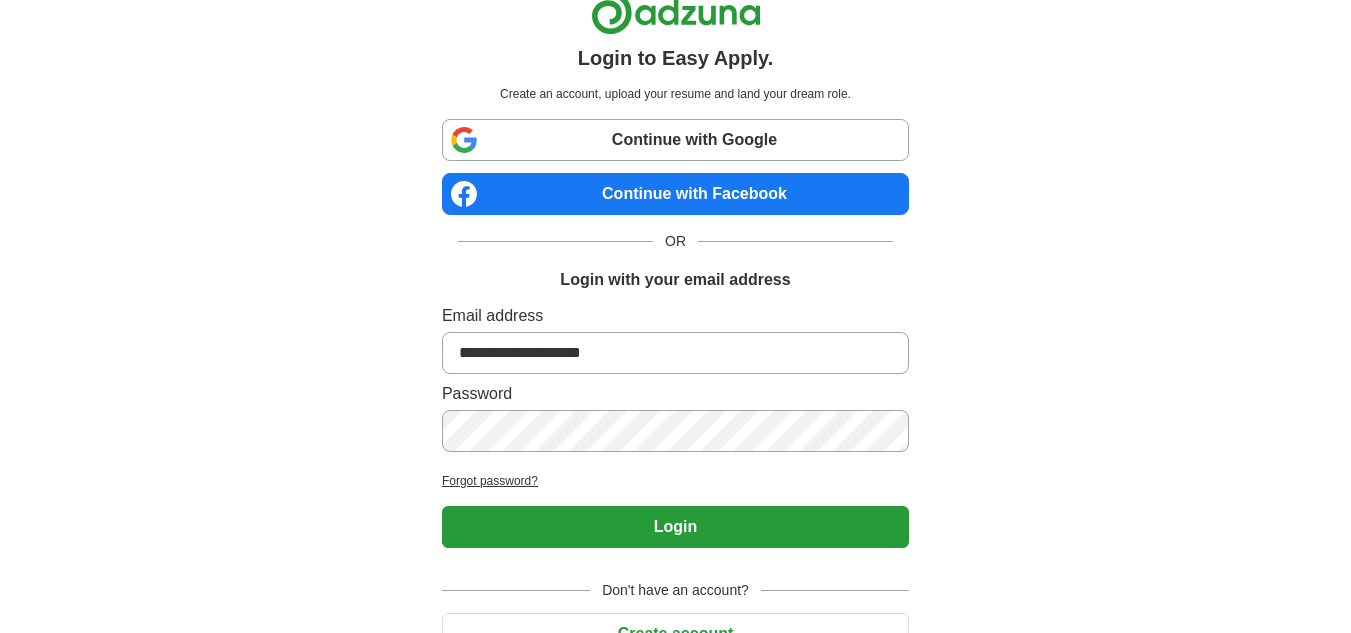scroll, scrollTop: 122, scrollLeft: 0, axis: vertical 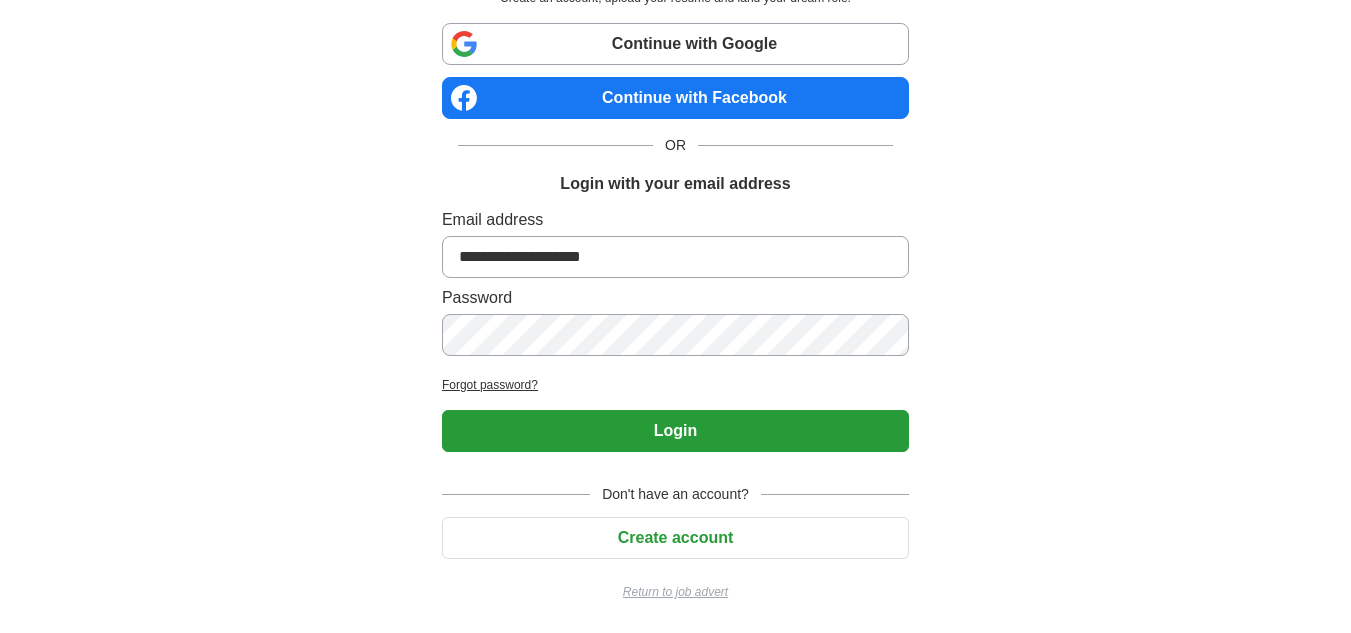 click on "Create account" at bounding box center [675, 538] 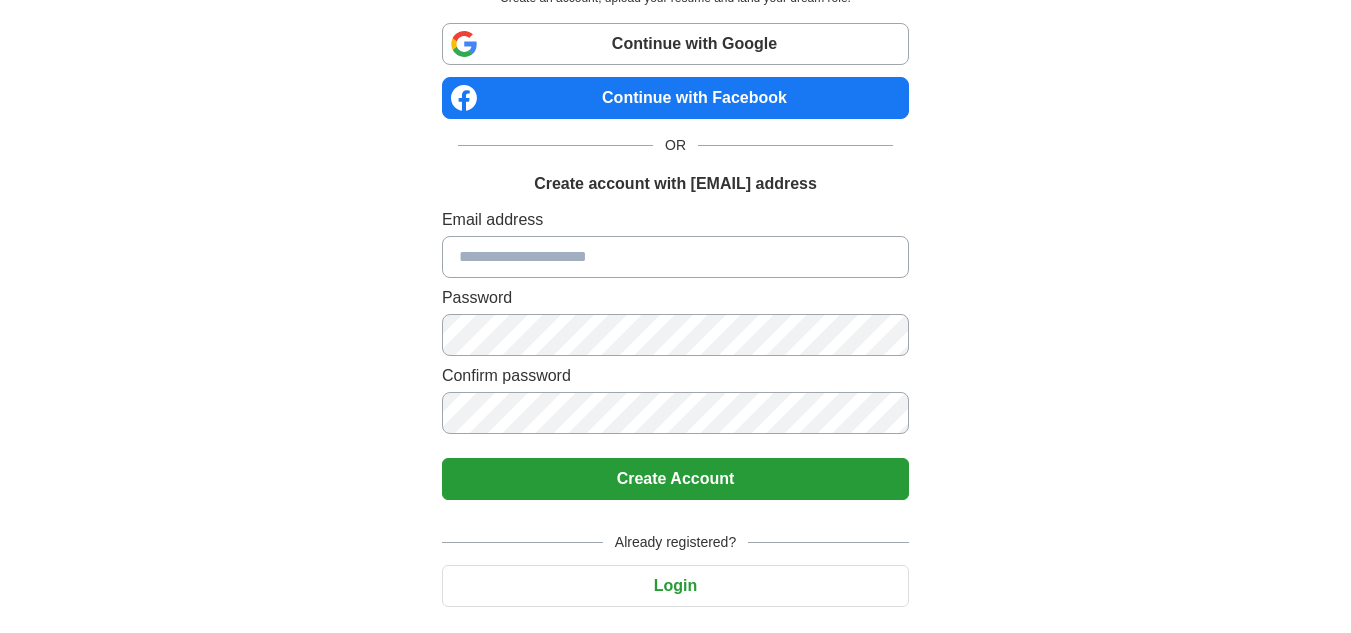 type on "**********" 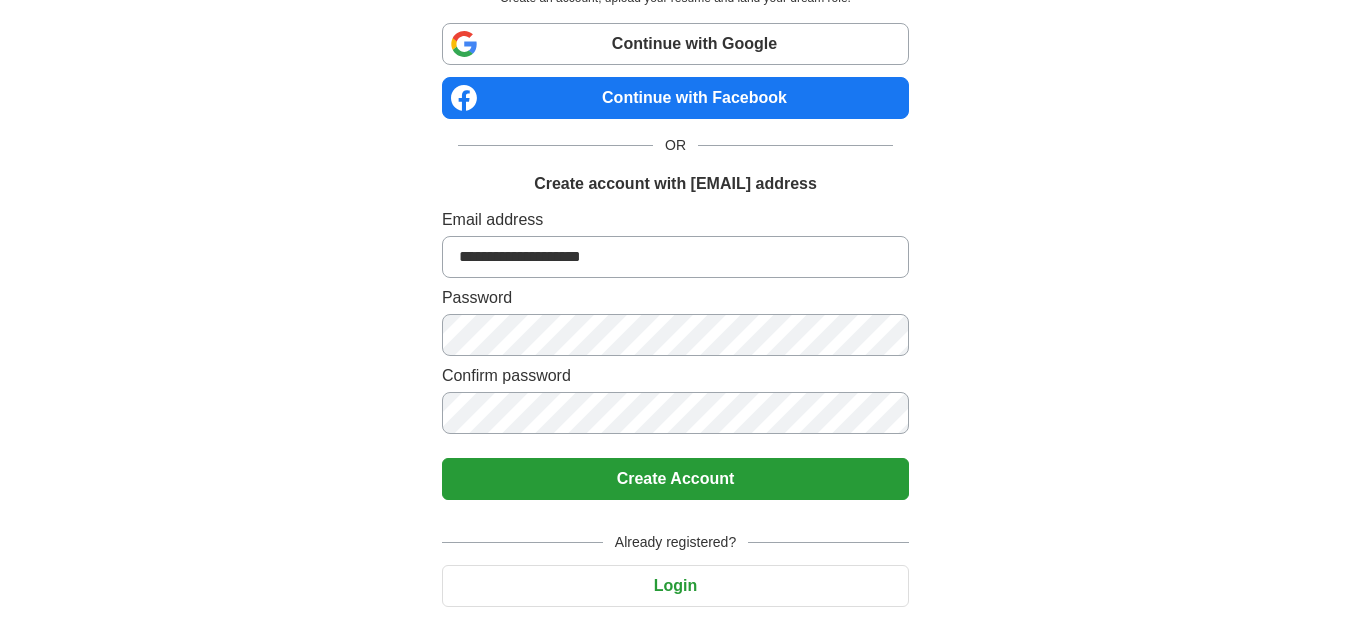 click on "Login" at bounding box center (675, 586) 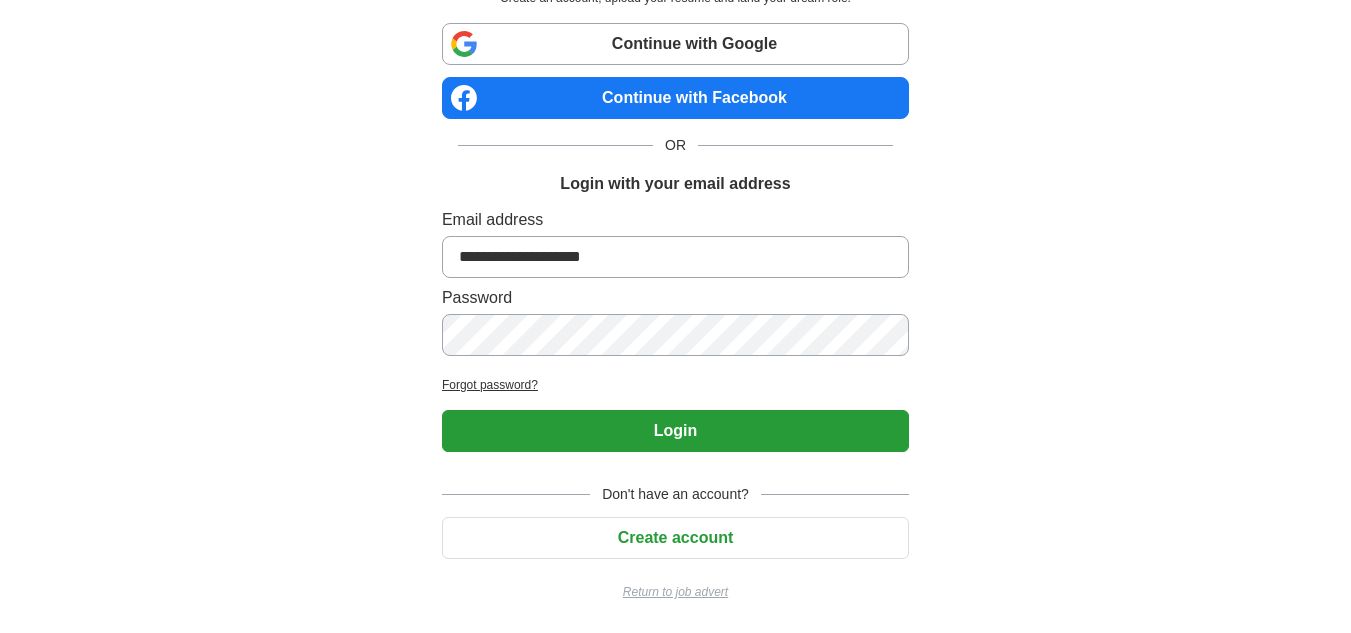 click on "Create account" at bounding box center [675, 538] 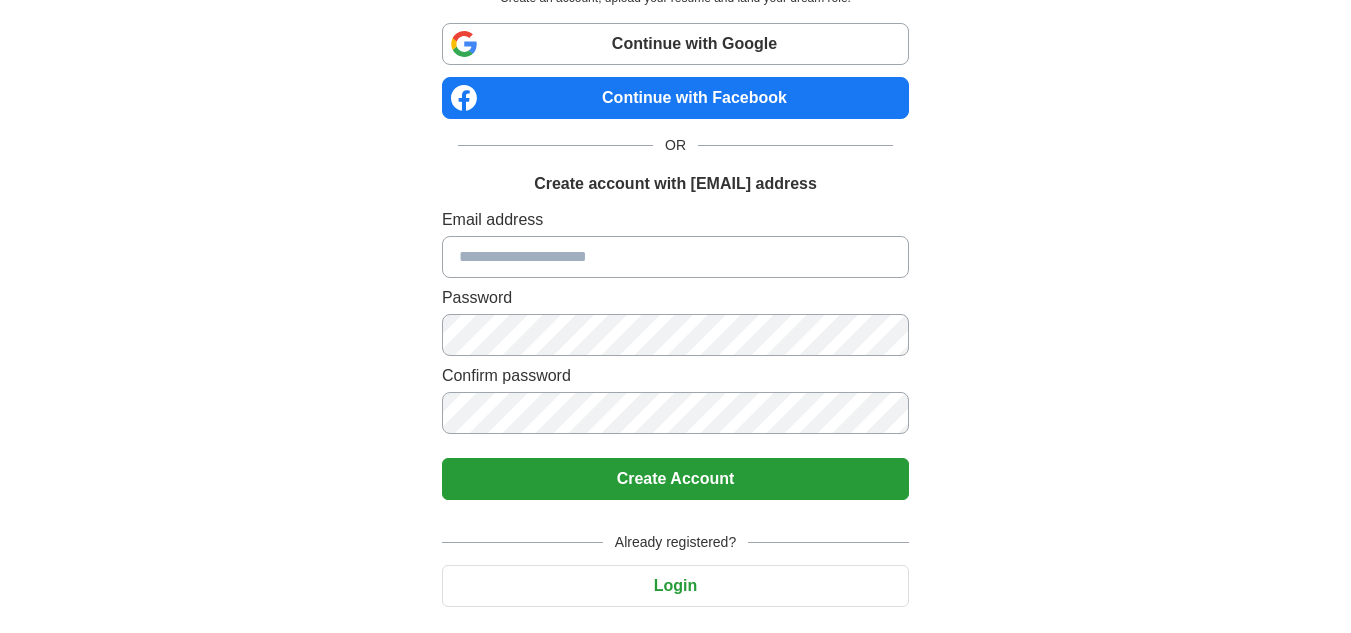 click at bounding box center [675, 257] 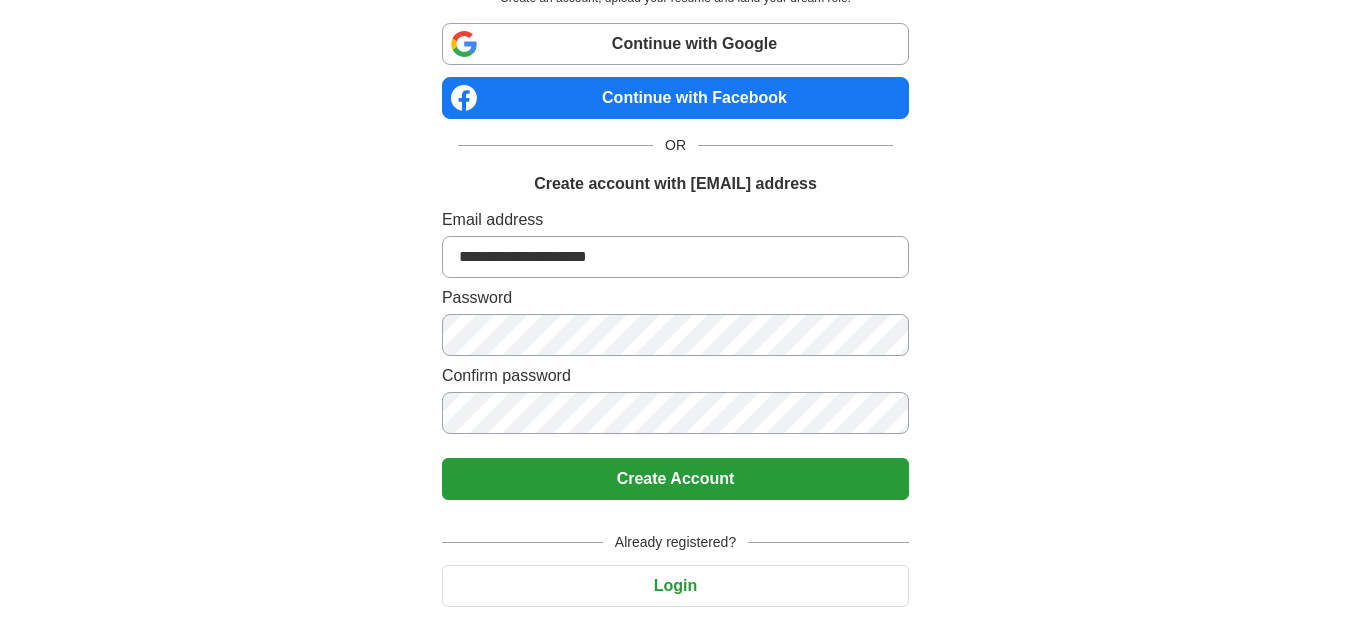 type on "**********" 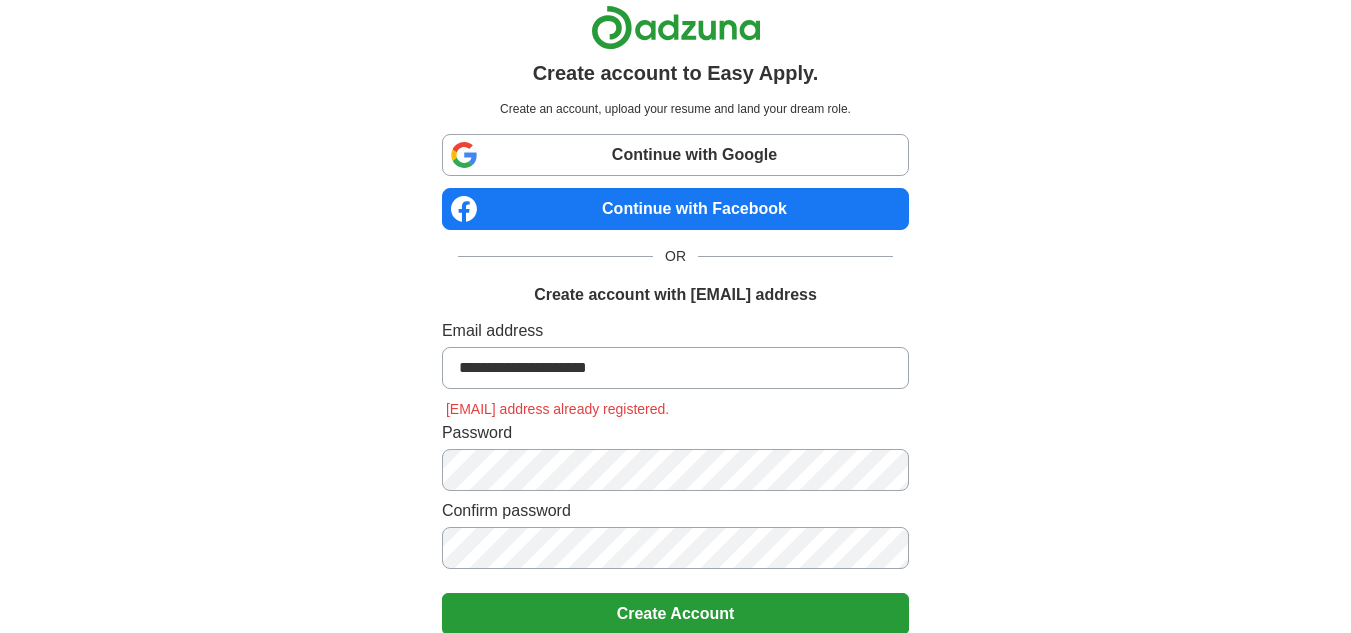 scroll, scrollTop: 194, scrollLeft: 0, axis: vertical 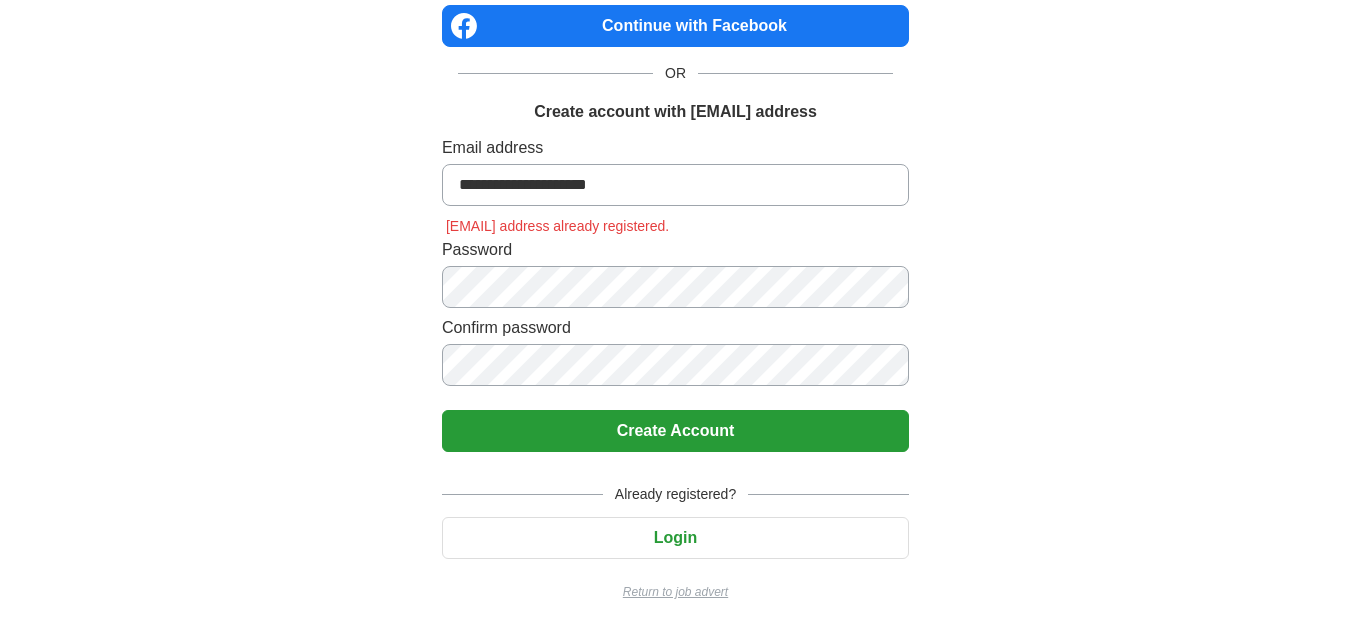 click on "Login" at bounding box center (675, 538) 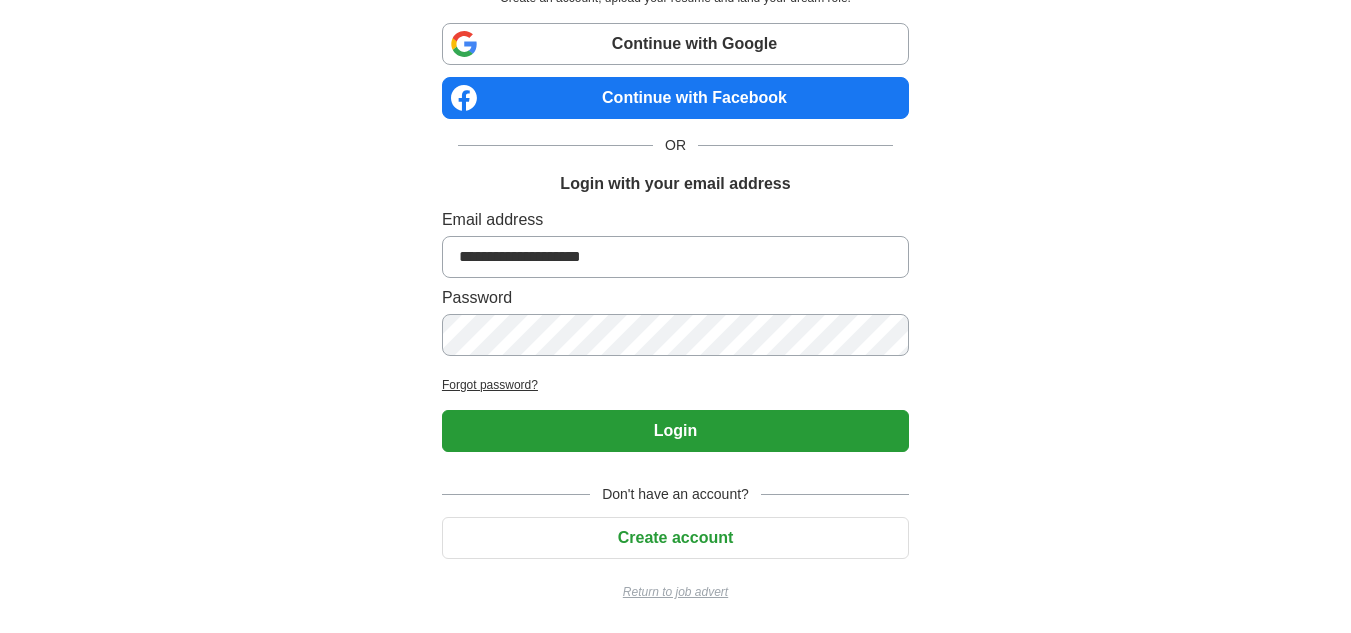 click on "Login" at bounding box center [675, 431] 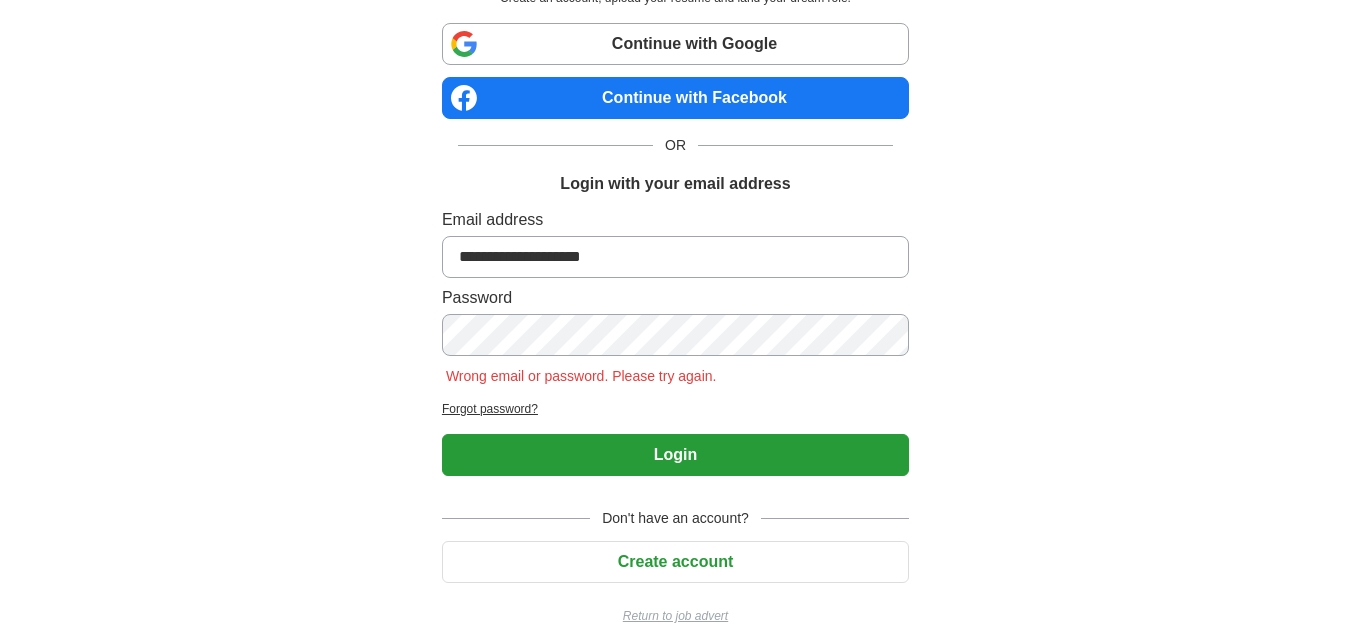 click on "Login" at bounding box center [675, 455] 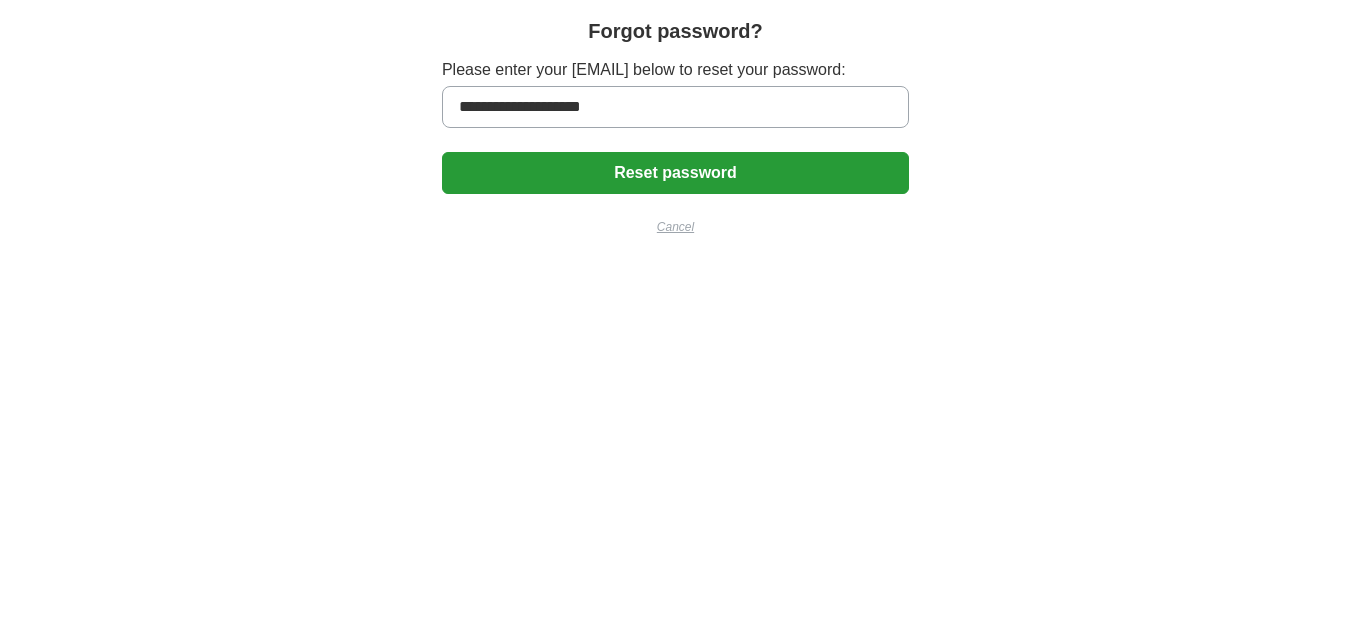 scroll, scrollTop: 0, scrollLeft: 0, axis: both 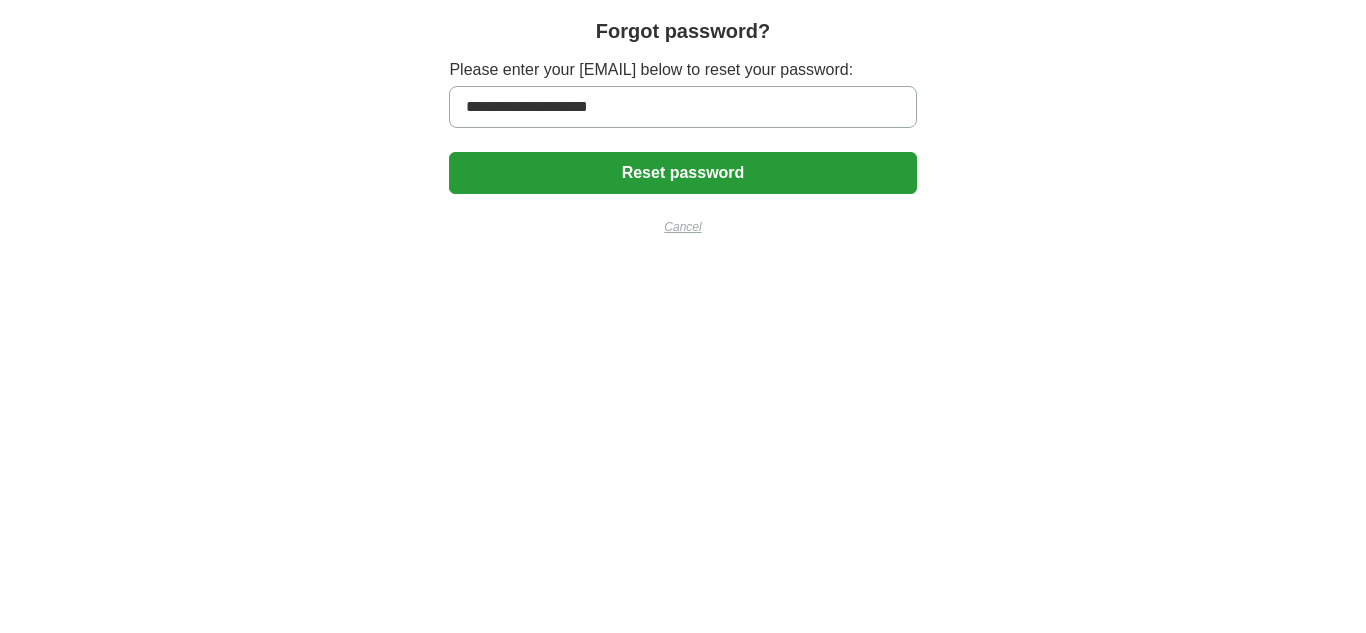 click on "Reset password" at bounding box center (682, 173) 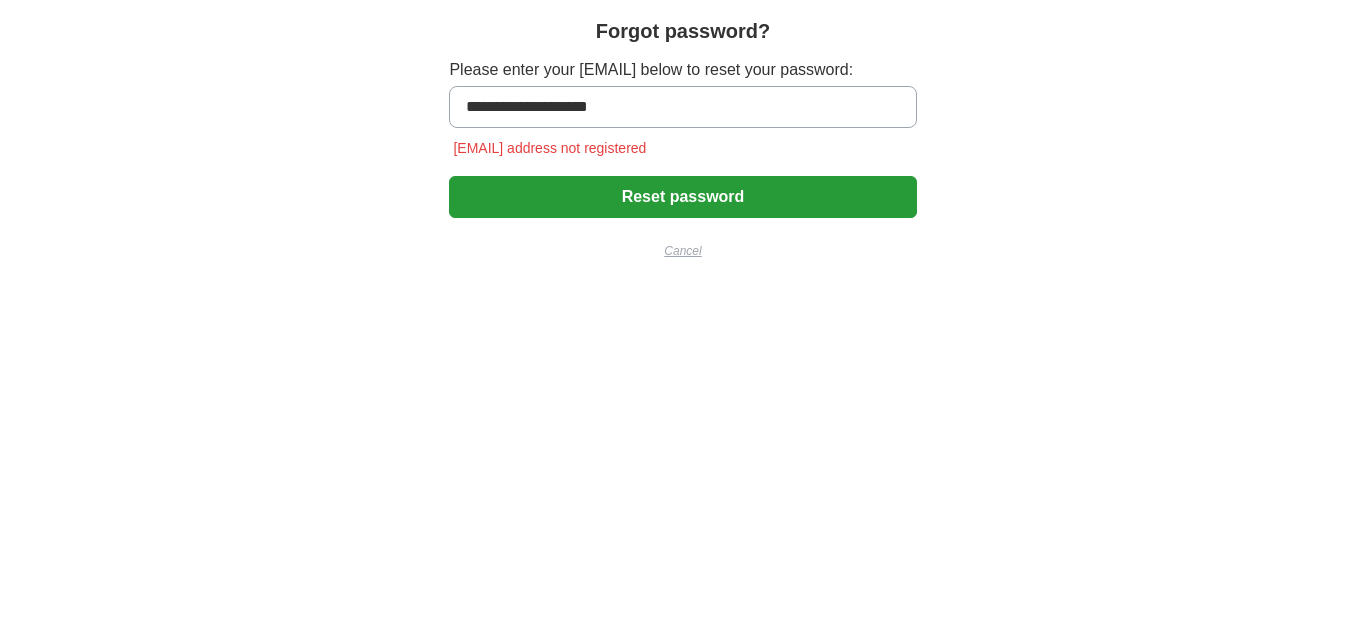 click on "Cancel" at bounding box center [682, 251] 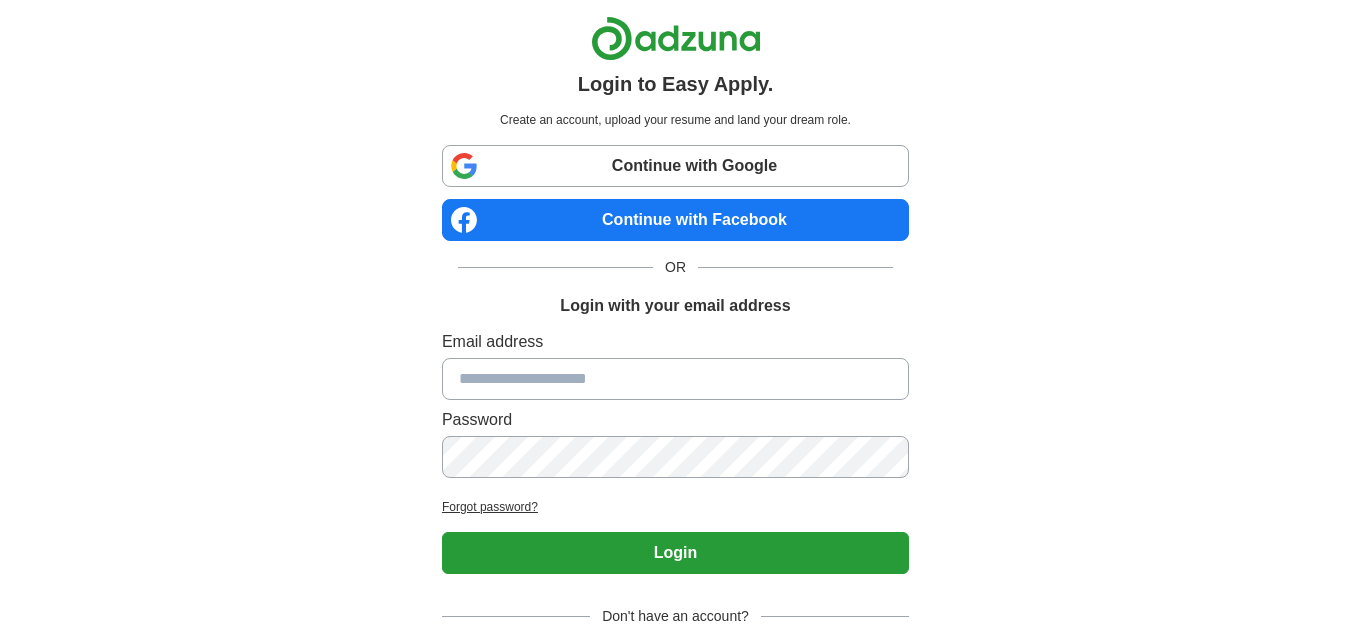 type on "**********" 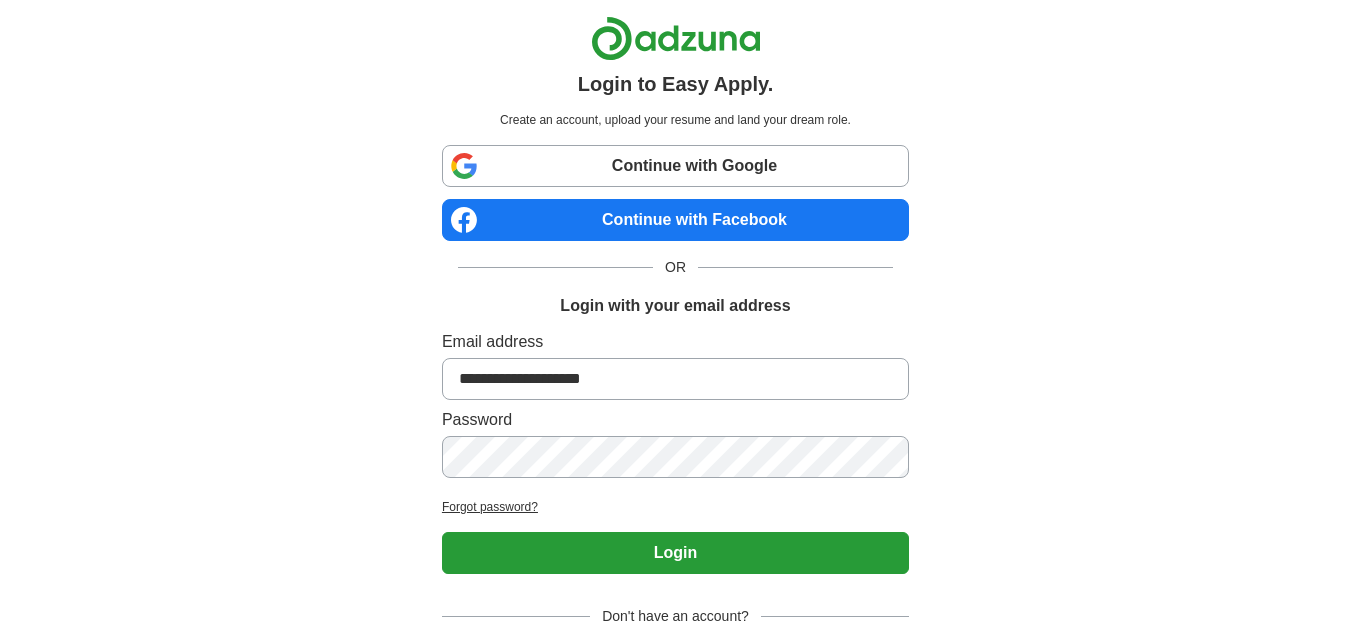 click on "Continue with Google" at bounding box center [675, 166] 